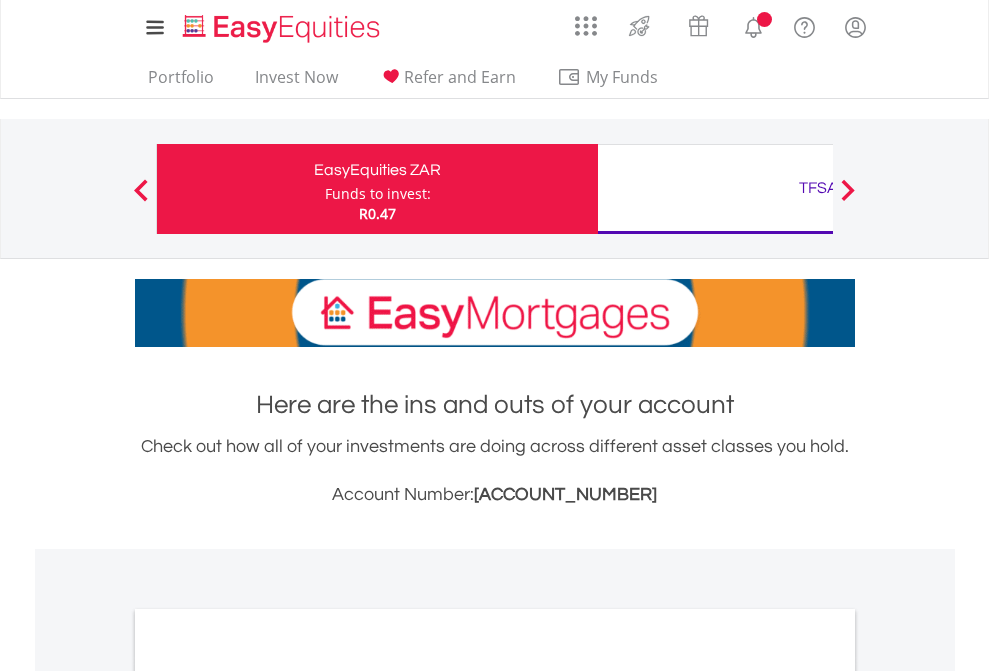 scroll, scrollTop: 0, scrollLeft: 0, axis: both 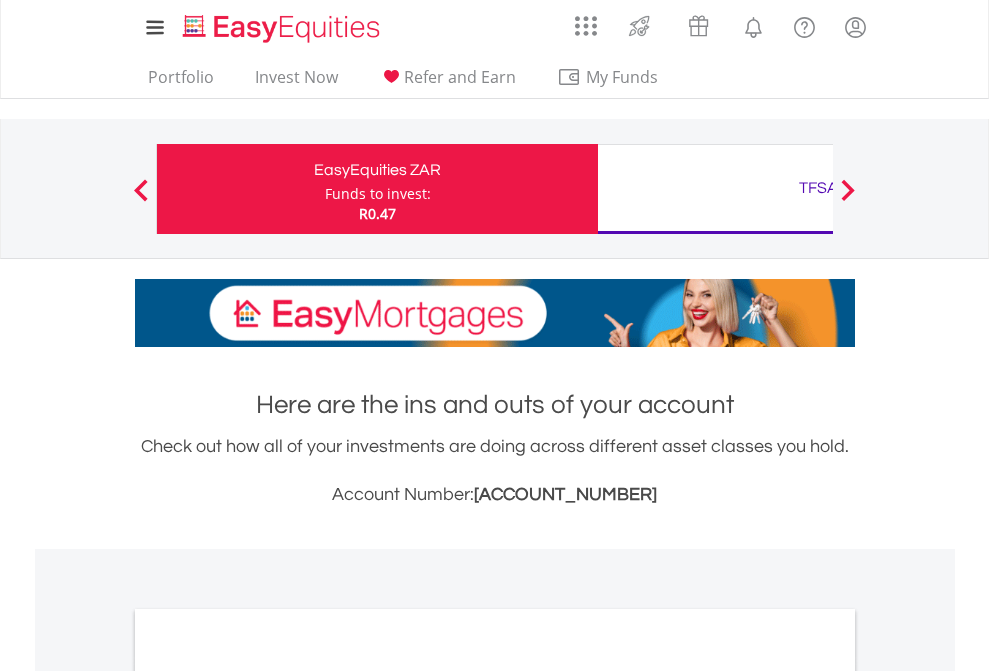click on "Funds to invest:" at bounding box center [378, 194] 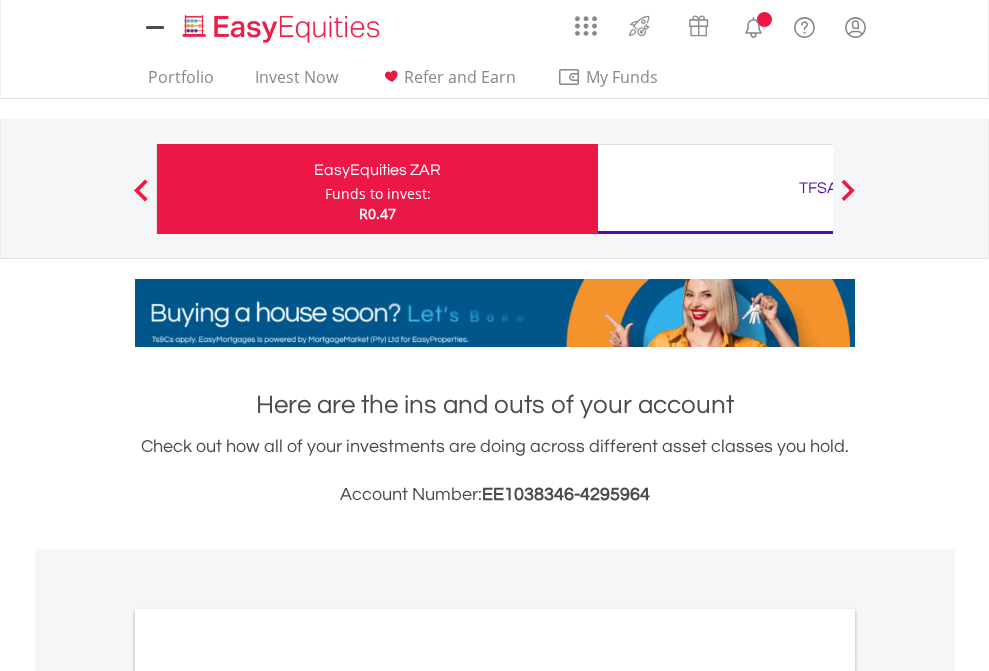 scroll, scrollTop: 0, scrollLeft: 0, axis: both 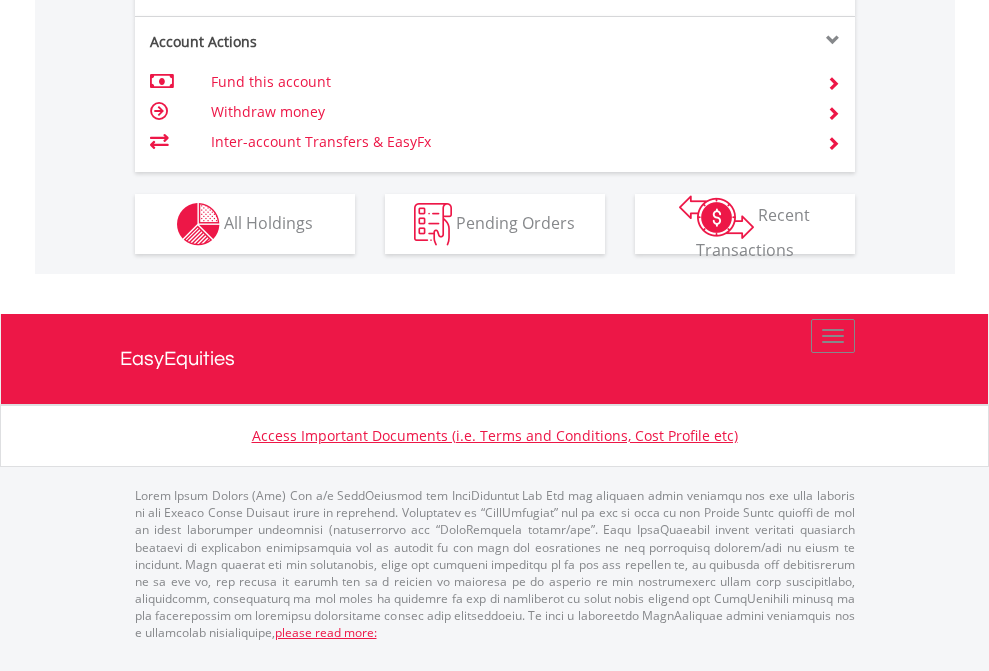 click on "Investment types" at bounding box center [706, -337] 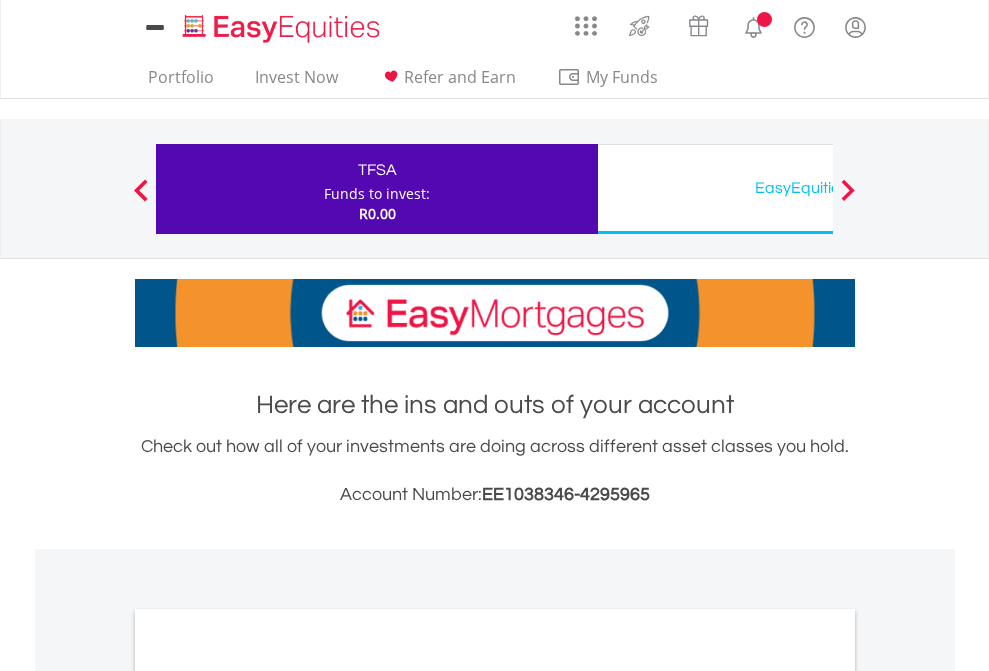 scroll, scrollTop: 0, scrollLeft: 0, axis: both 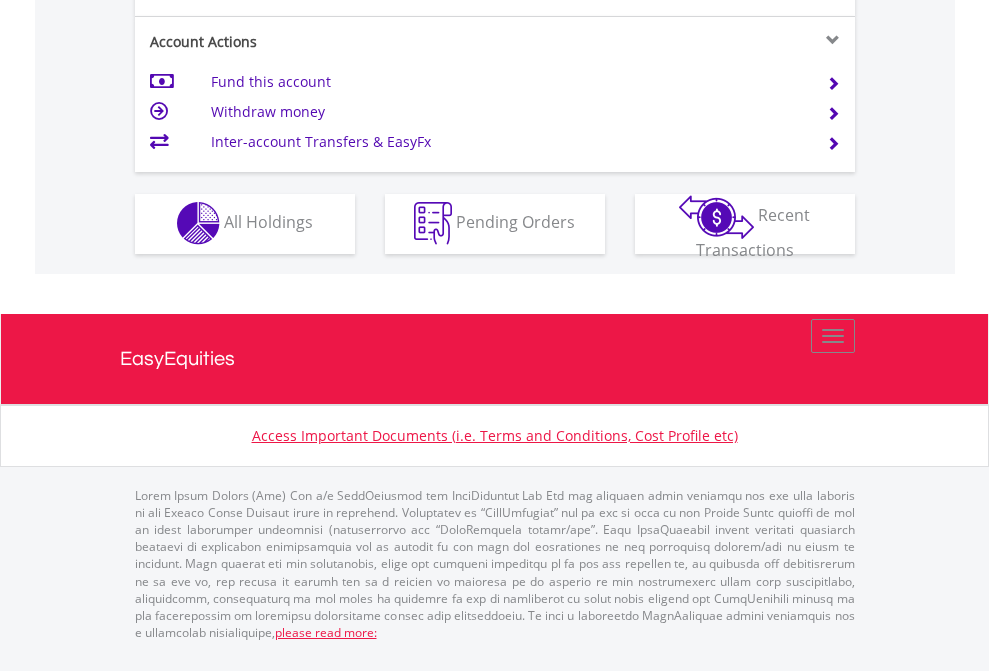 click on "Investment types" at bounding box center [706, -353] 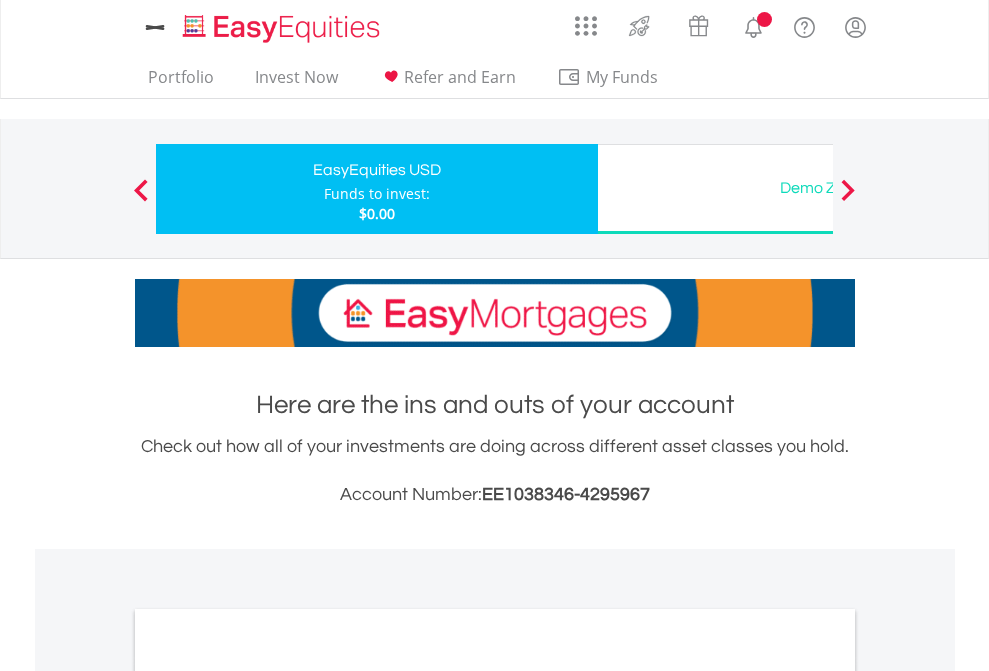 scroll, scrollTop: 0, scrollLeft: 0, axis: both 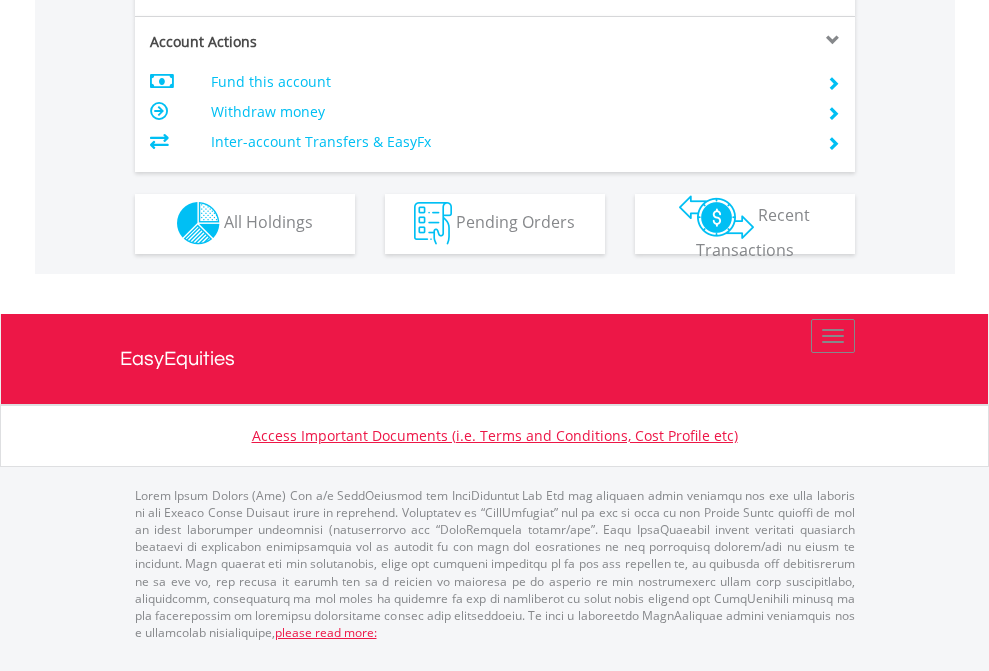 click on "Investment types" at bounding box center (706, -353) 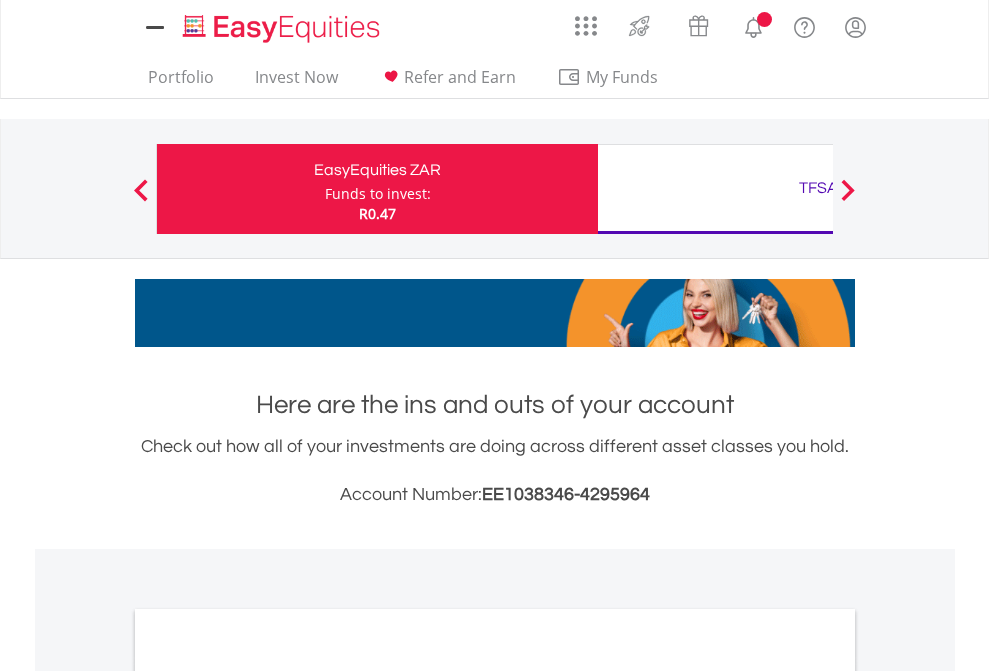 scroll, scrollTop: 0, scrollLeft: 0, axis: both 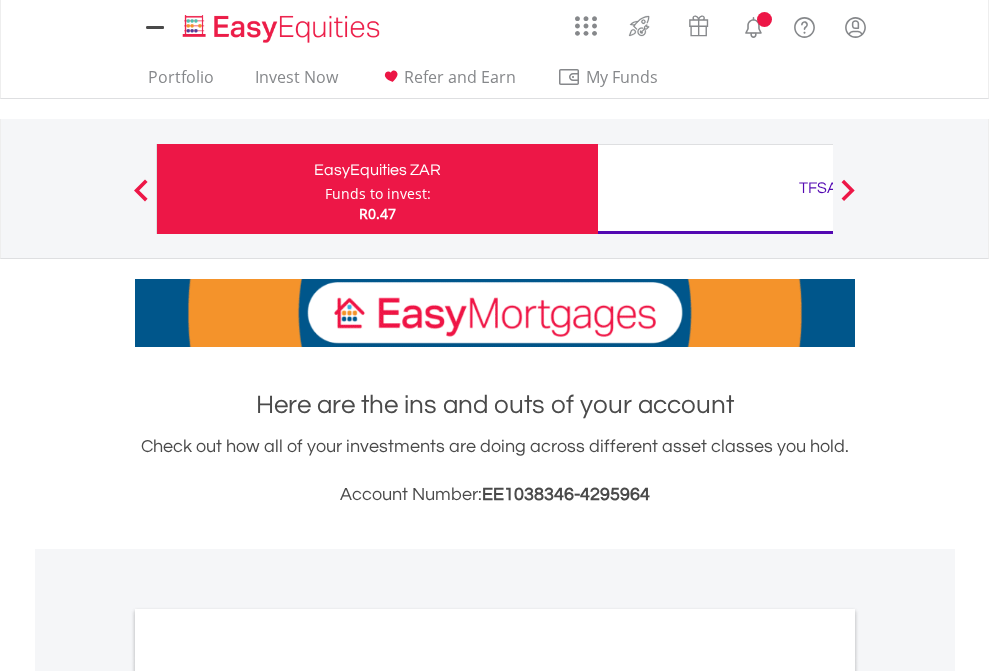 click on "All Holdings" at bounding box center (268, 1096) 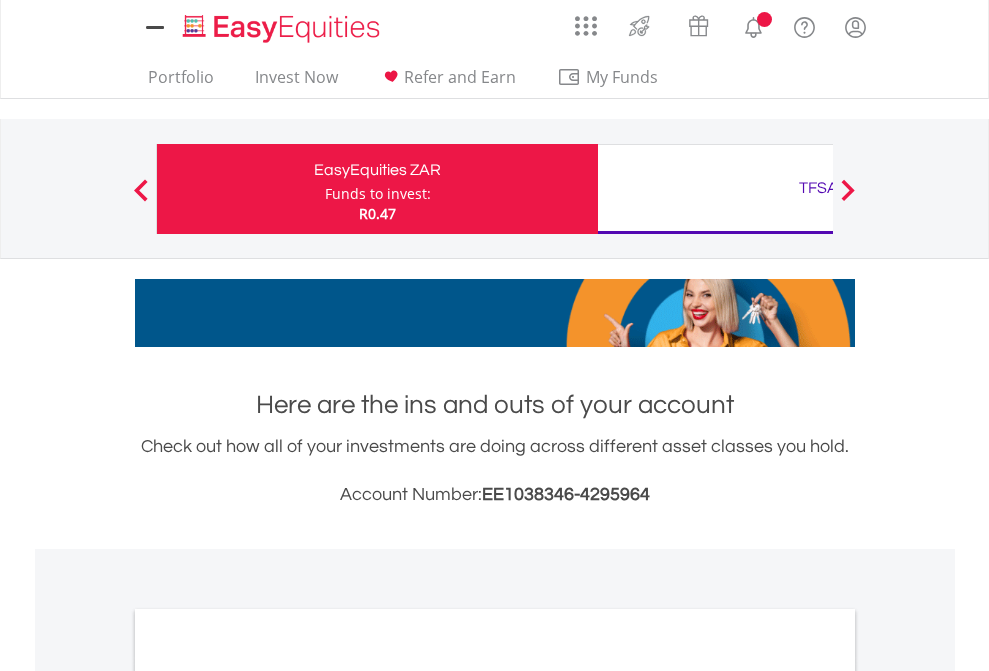 scroll, scrollTop: 1202, scrollLeft: 0, axis: vertical 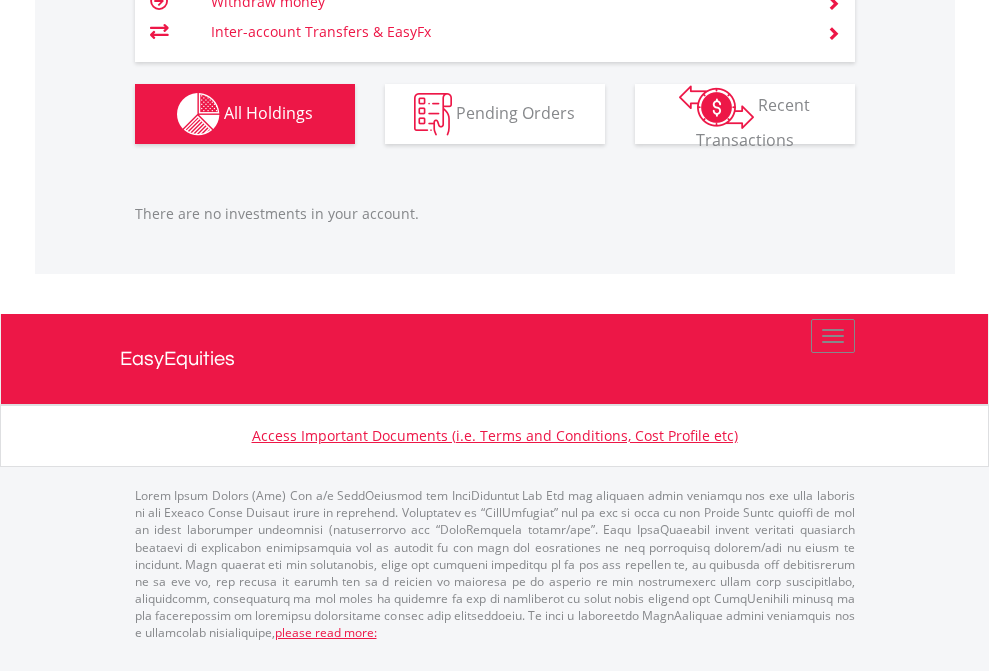 click on "TFSA" at bounding box center [818, -1166] 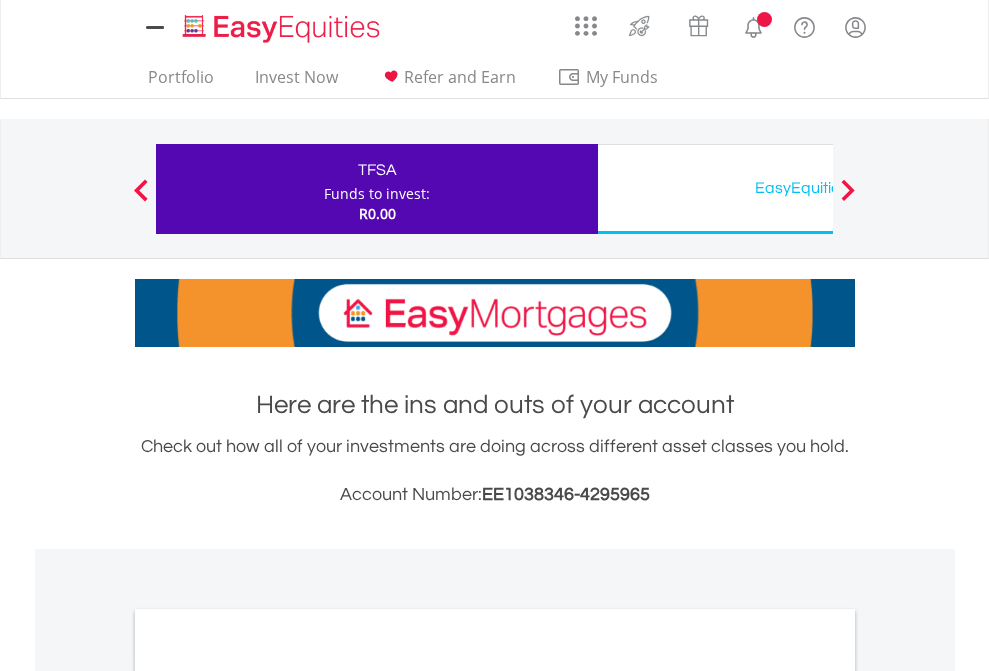 scroll, scrollTop: 0, scrollLeft: 0, axis: both 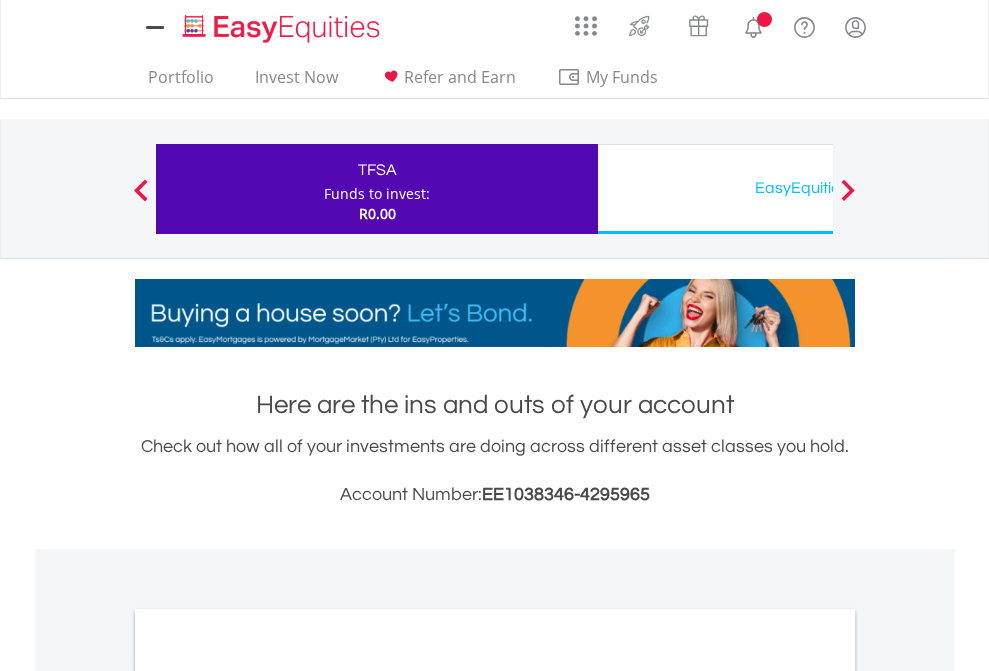 click on "All Holdings" at bounding box center (268, 1096) 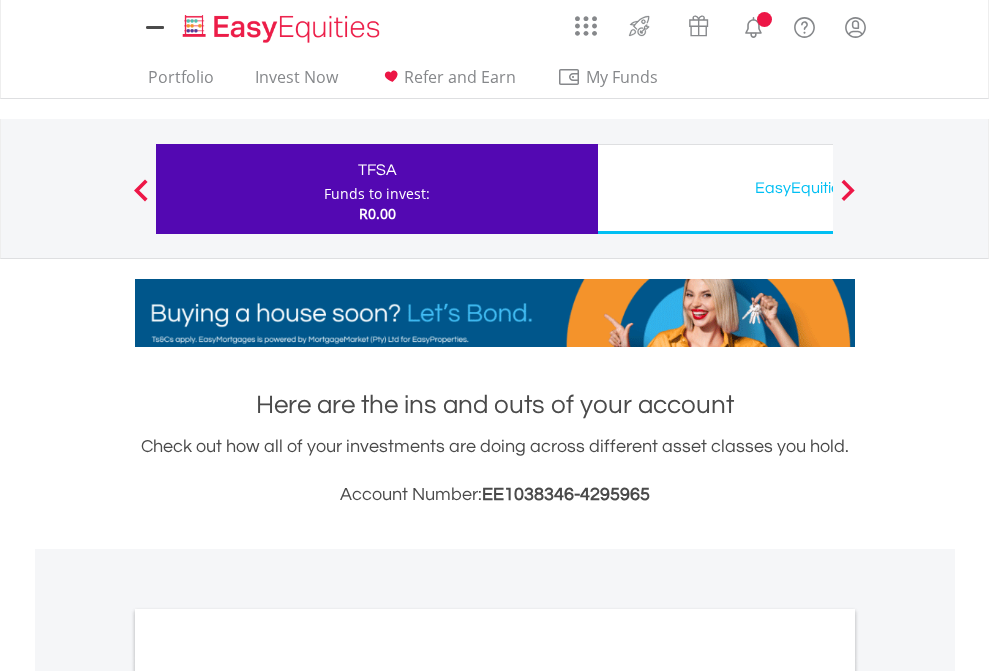 scroll, scrollTop: 1202, scrollLeft: 0, axis: vertical 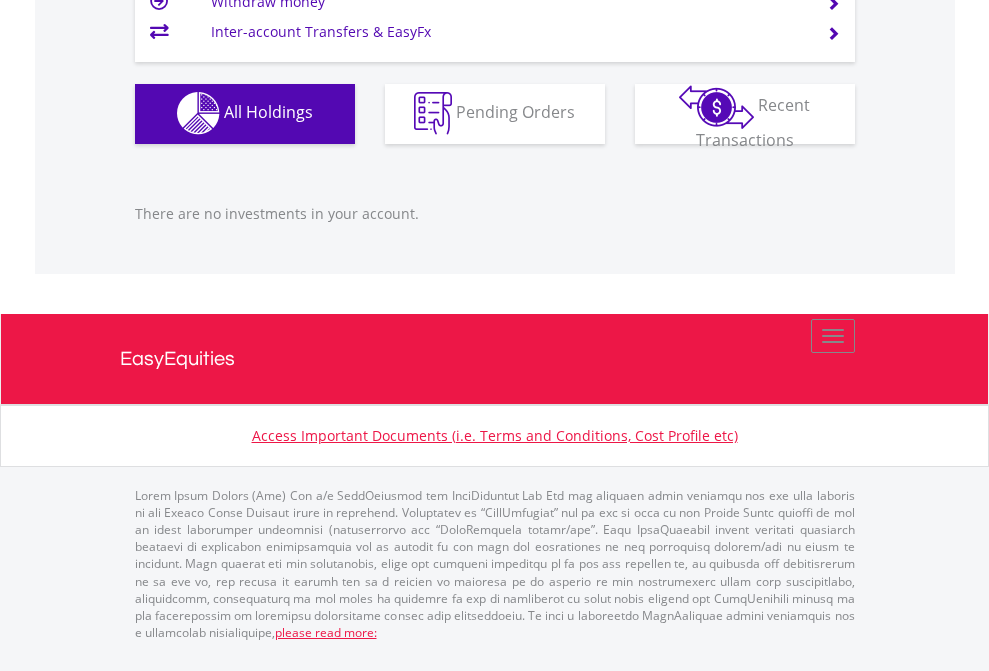 click on "EasyEquities USD" at bounding box center (818, -1142) 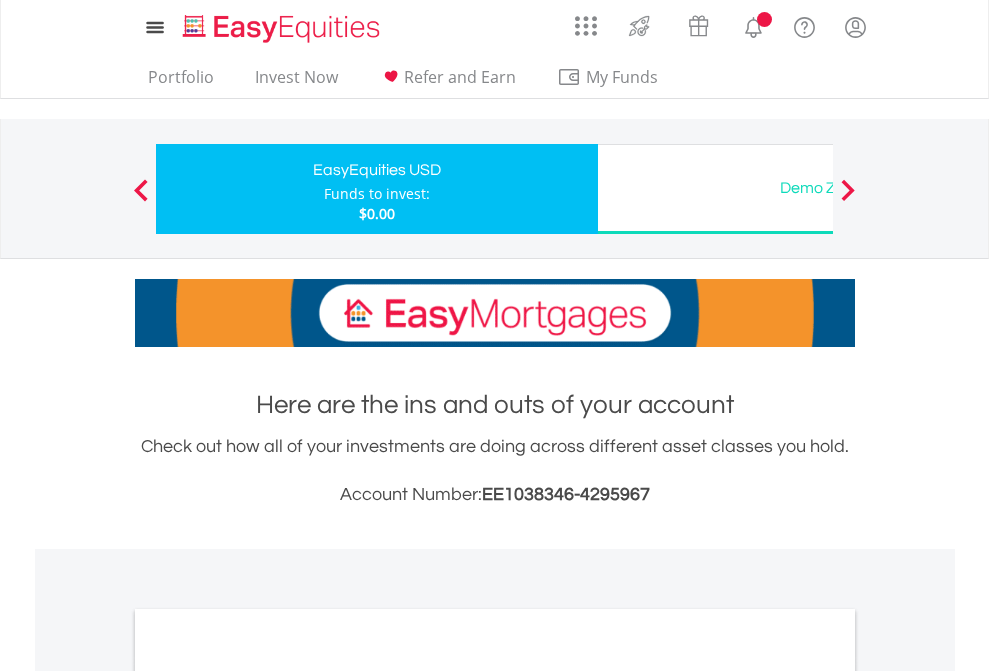 scroll, scrollTop: 1202, scrollLeft: 0, axis: vertical 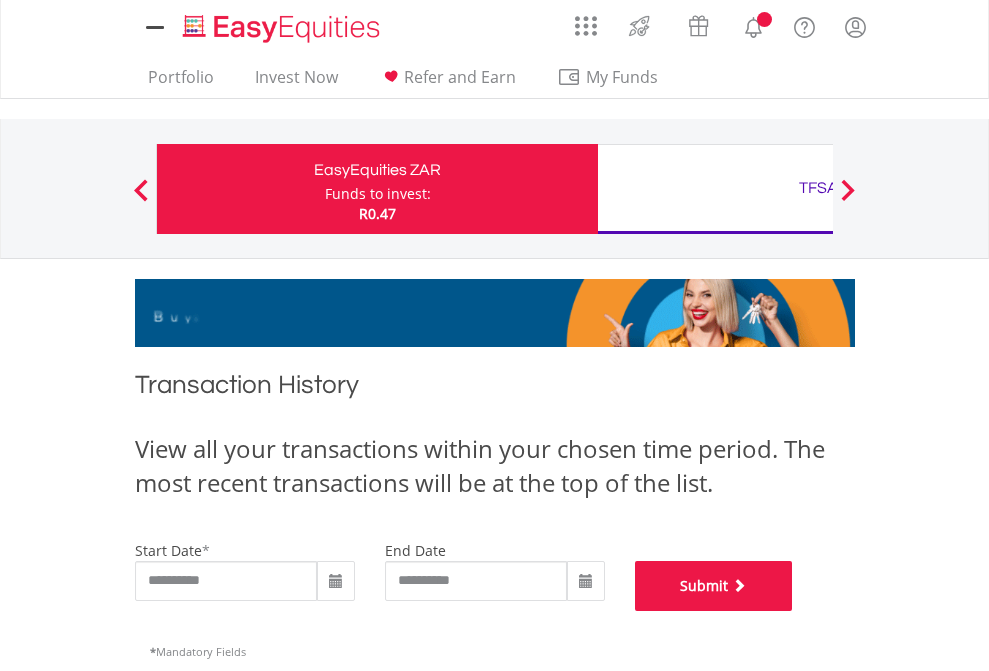 click on "Submit" at bounding box center (714, 586) 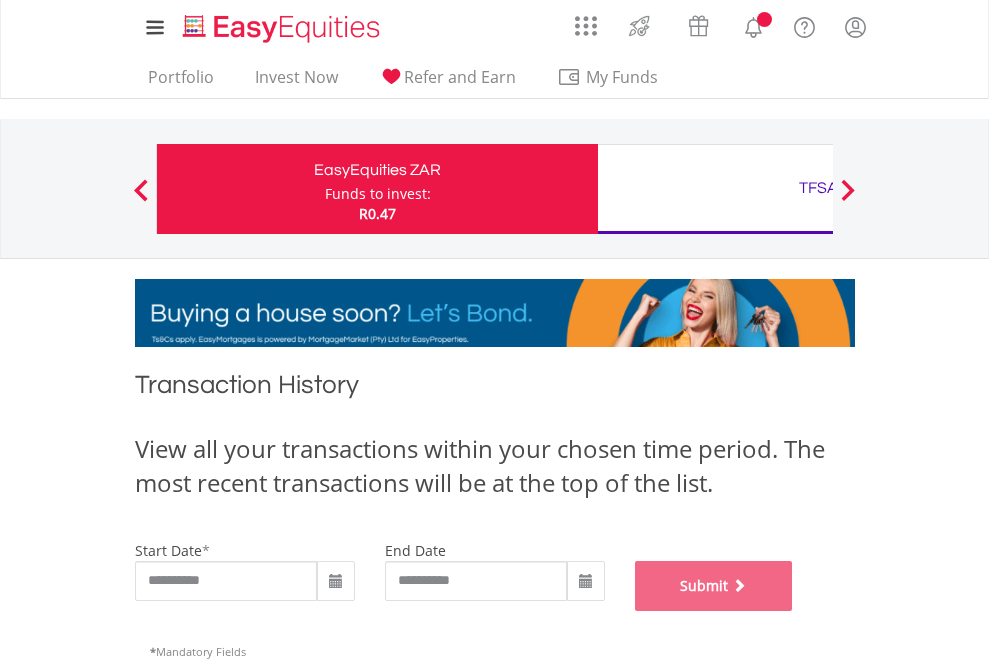 scroll, scrollTop: 811, scrollLeft: 0, axis: vertical 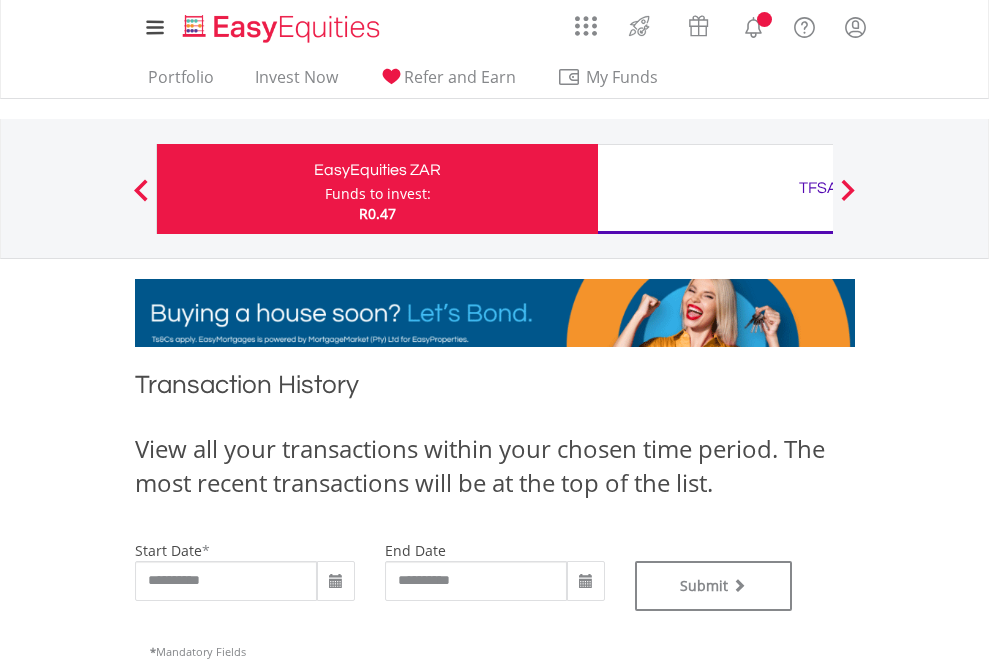 click on "TFSA" at bounding box center [818, 188] 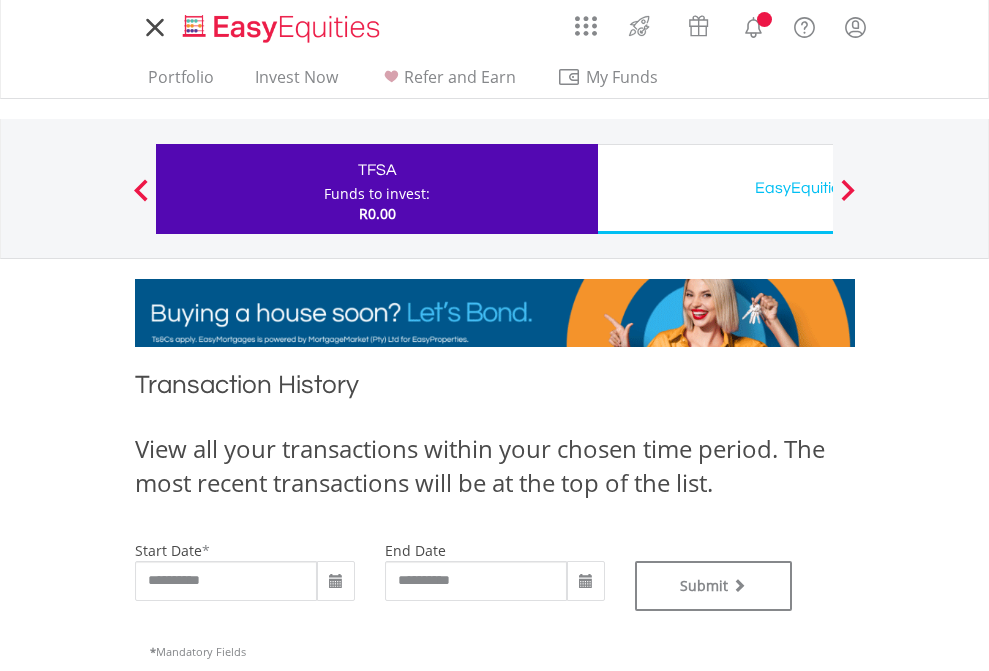 scroll, scrollTop: 0, scrollLeft: 0, axis: both 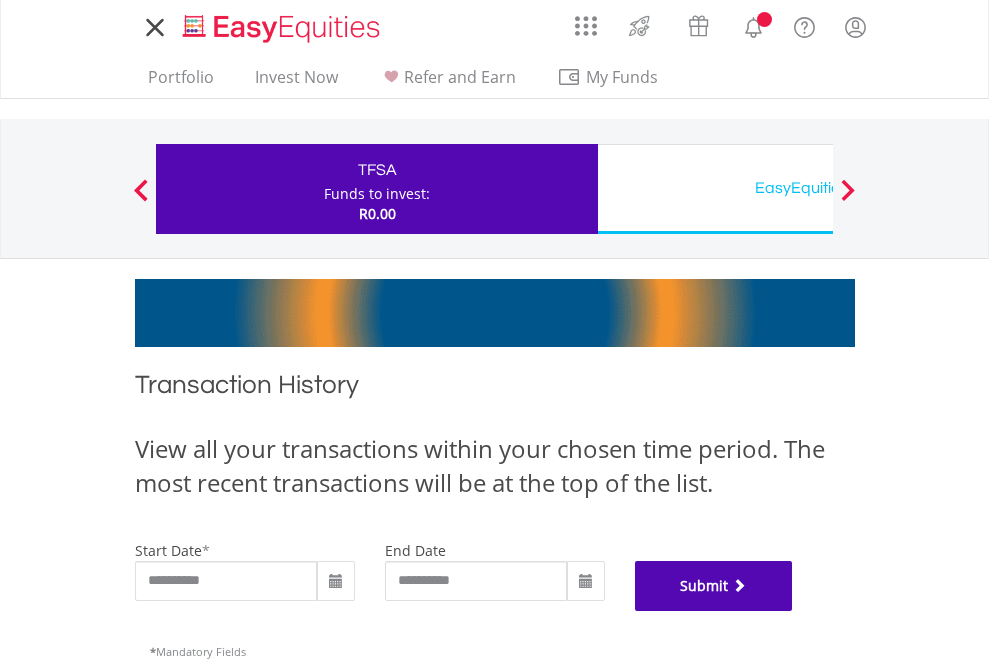 click on "Submit" at bounding box center [714, 586] 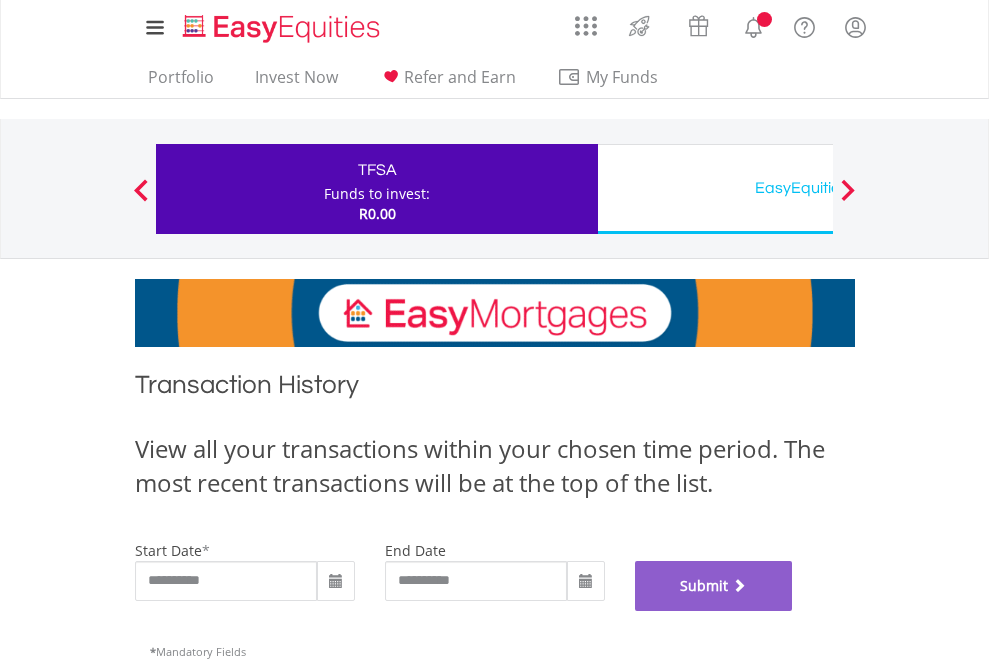 scroll, scrollTop: 811, scrollLeft: 0, axis: vertical 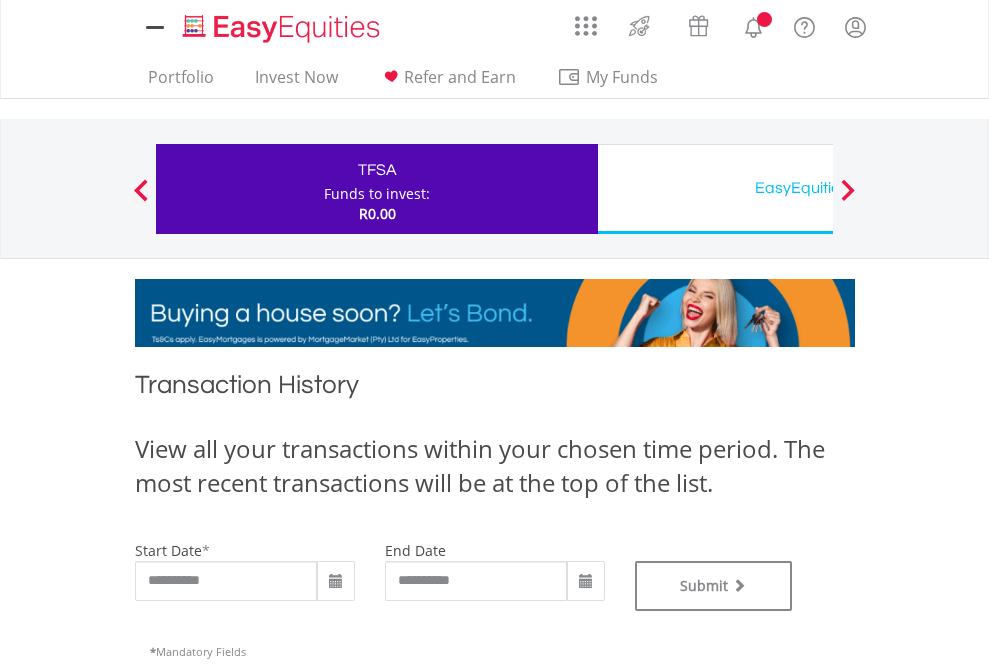 click on "EasyEquities USD" at bounding box center (818, 188) 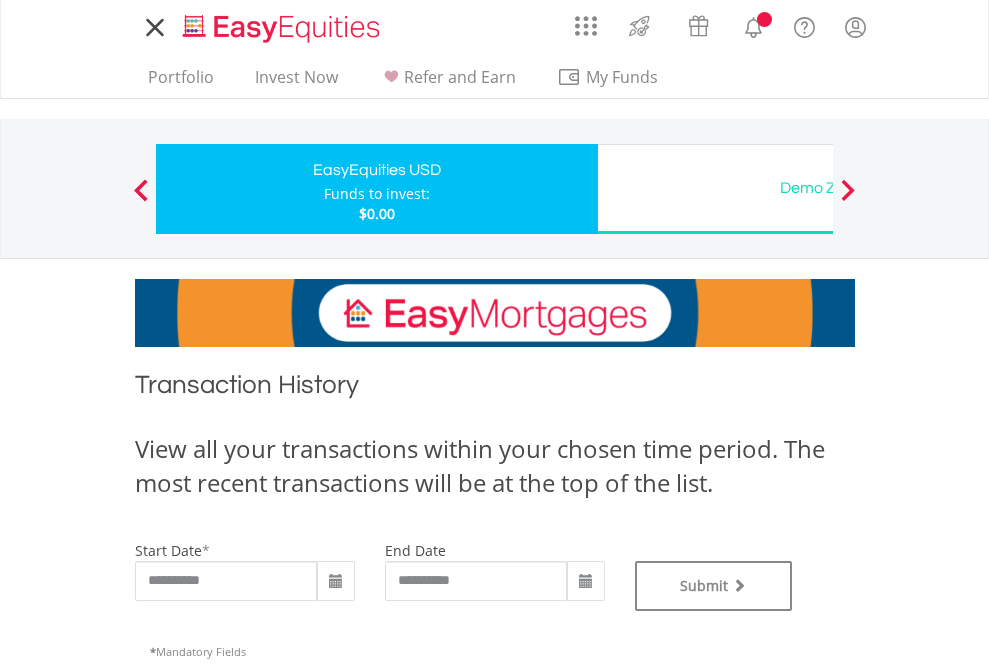 scroll, scrollTop: 0, scrollLeft: 0, axis: both 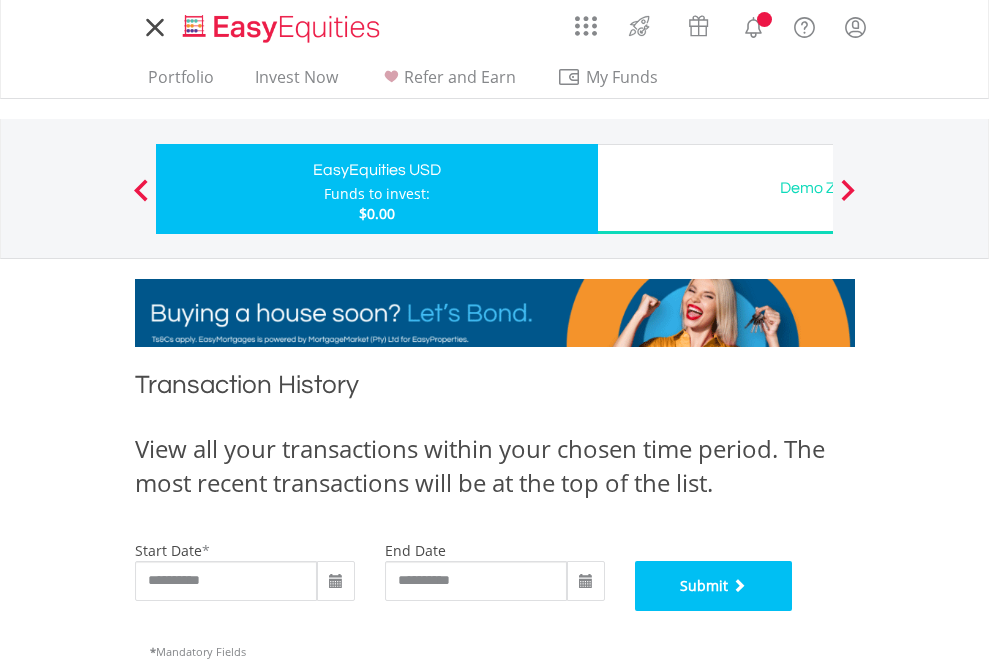 click on "Submit" at bounding box center (714, 586) 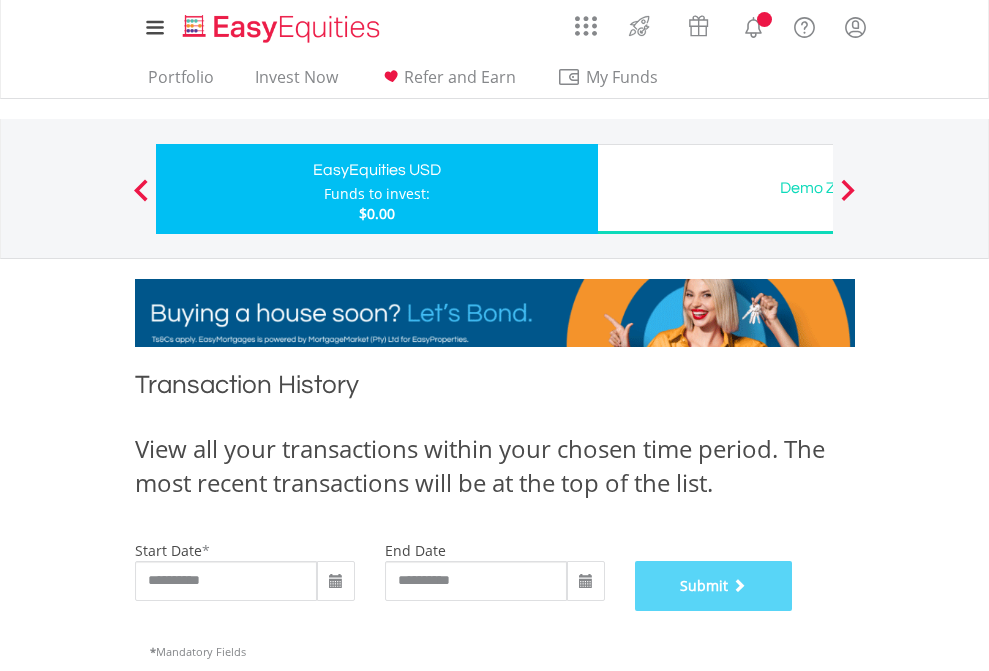 scroll, scrollTop: 811, scrollLeft: 0, axis: vertical 